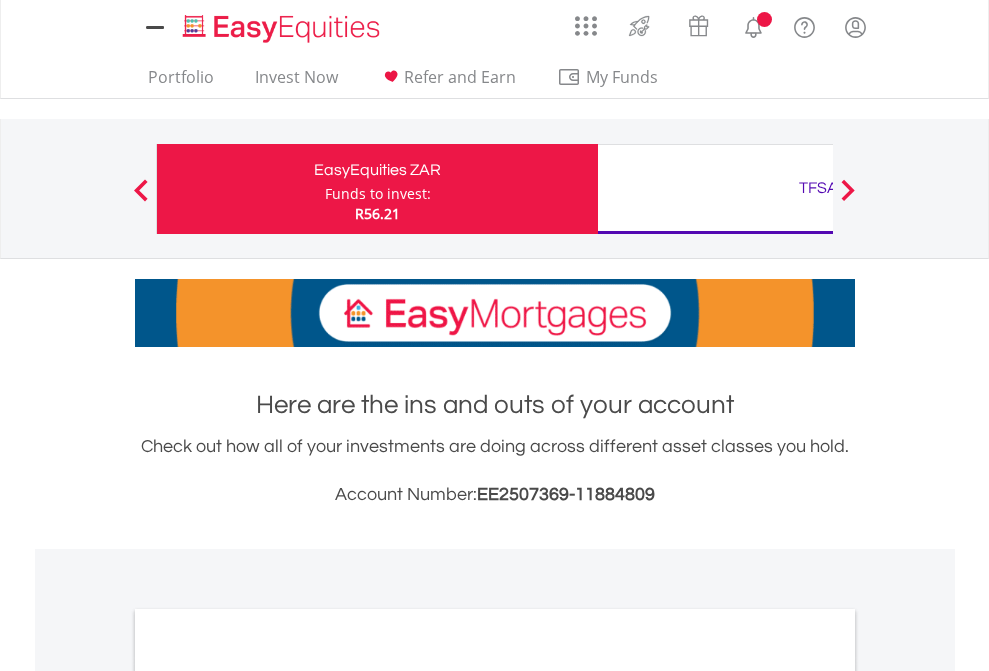 scroll, scrollTop: 0, scrollLeft: 0, axis: both 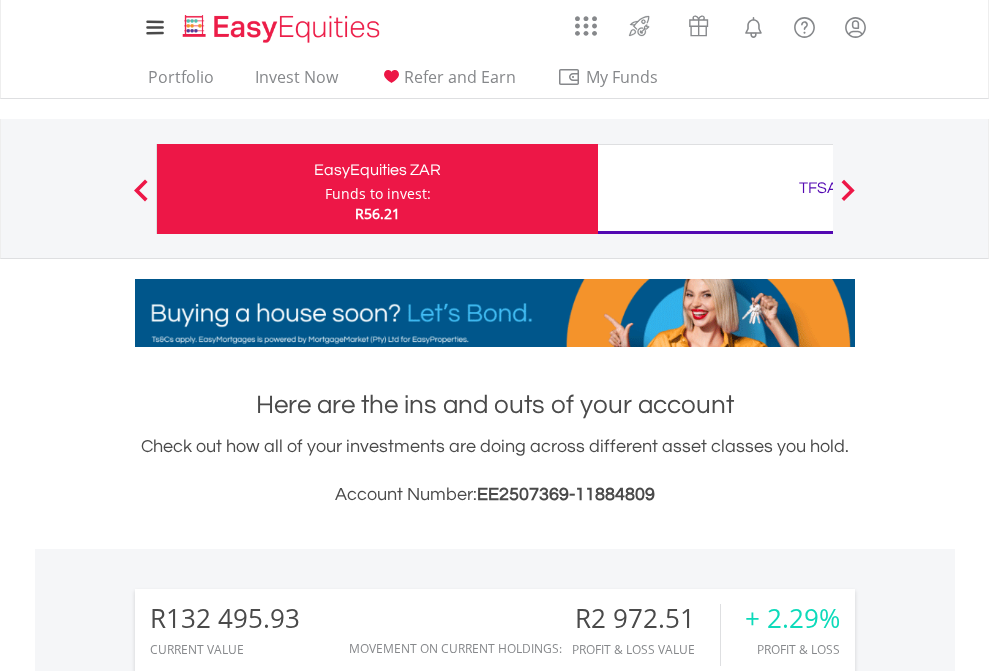 click on "Funds to invest:" at bounding box center [378, 194] 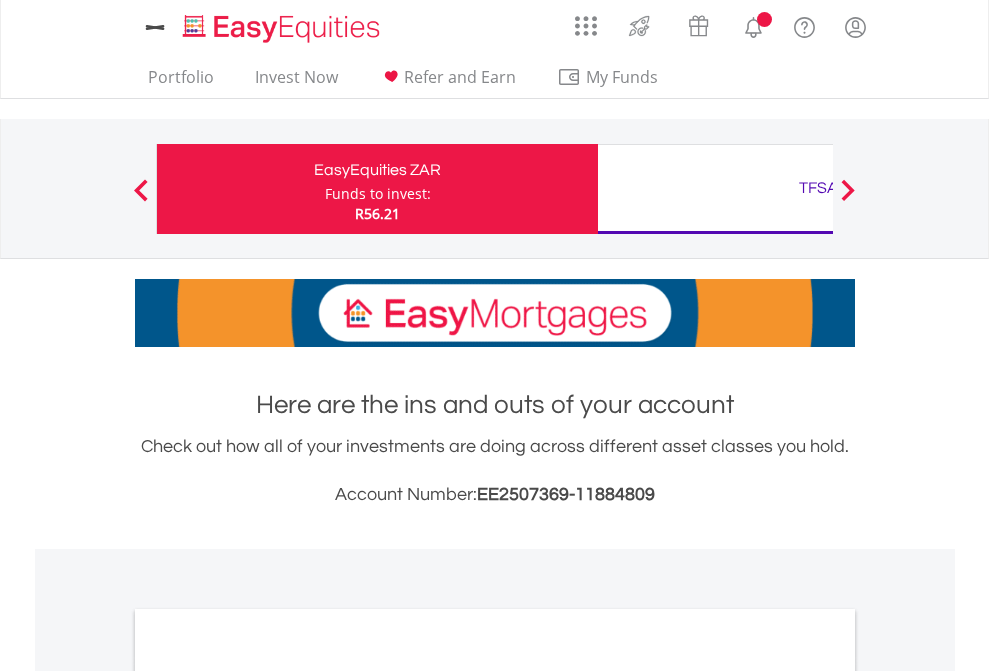 scroll, scrollTop: 0, scrollLeft: 0, axis: both 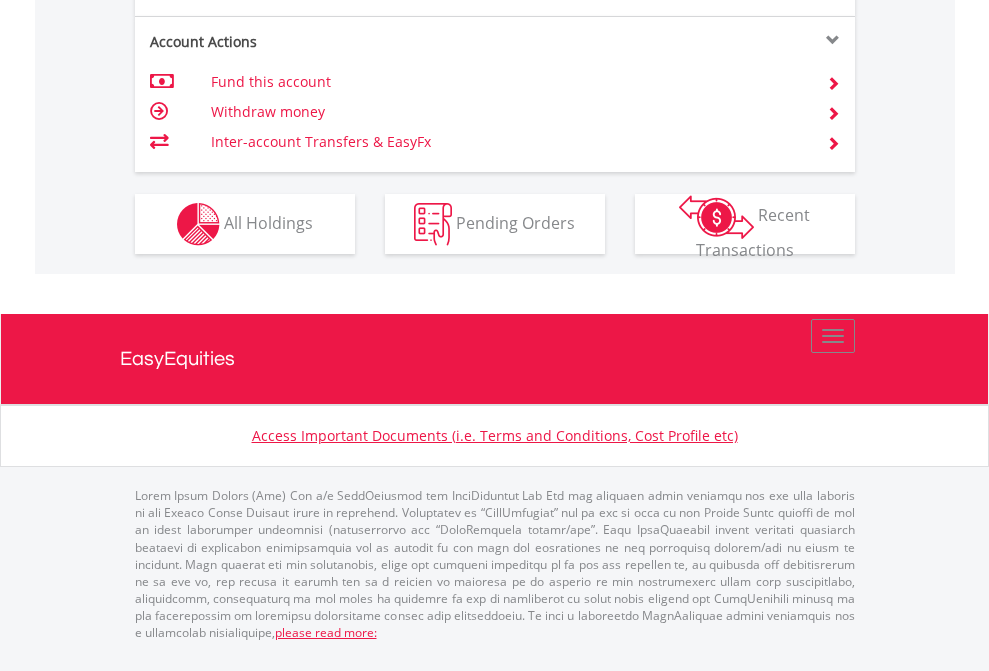 click on "Investment types" at bounding box center [706, -337] 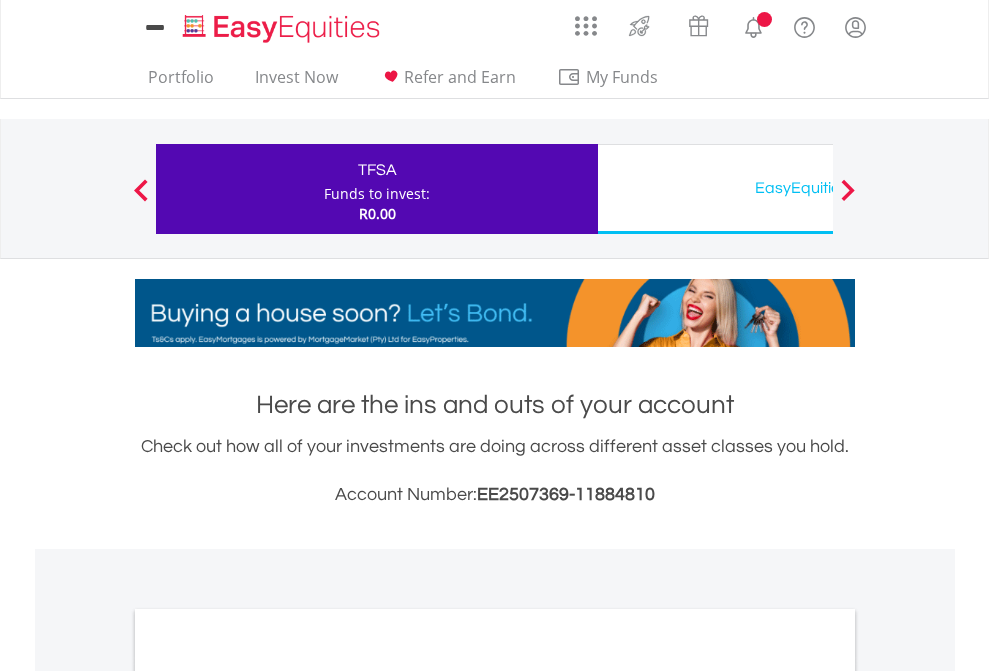 scroll, scrollTop: 0, scrollLeft: 0, axis: both 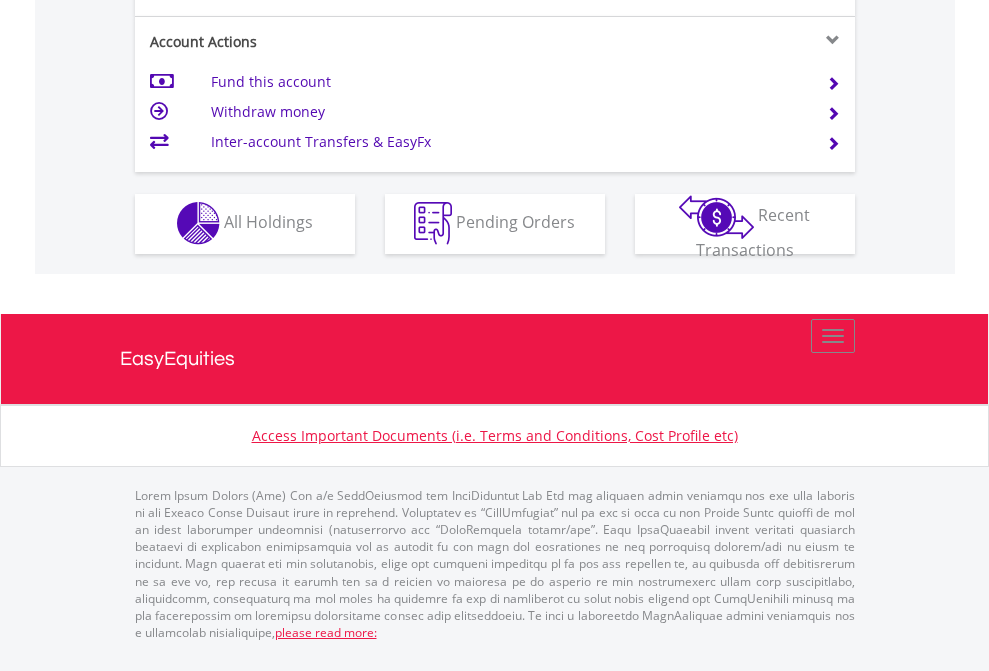 click on "Investment types" at bounding box center (706, -353) 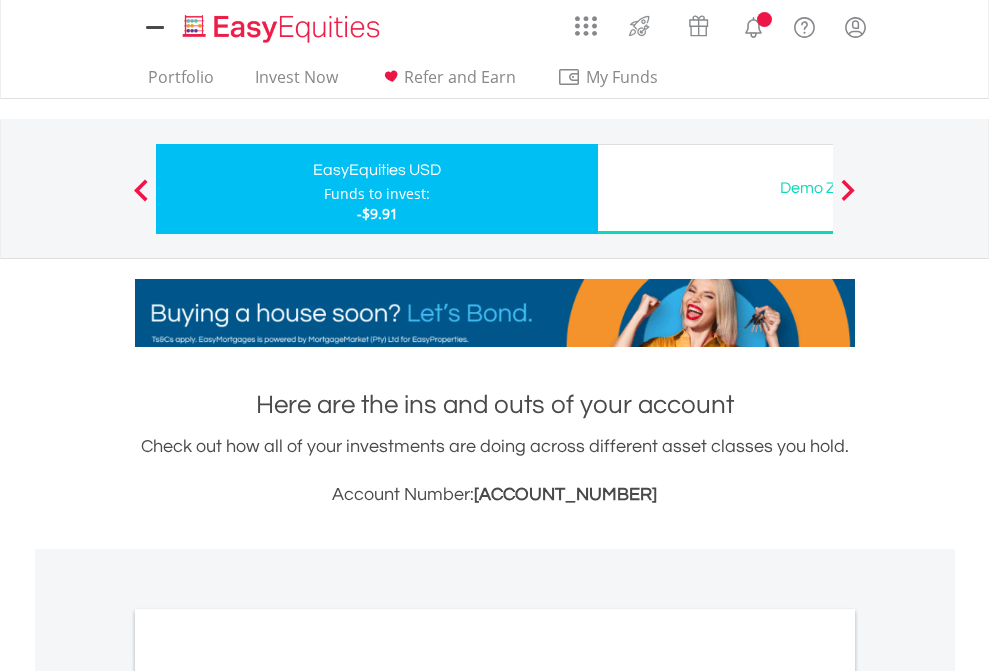 scroll, scrollTop: 0, scrollLeft: 0, axis: both 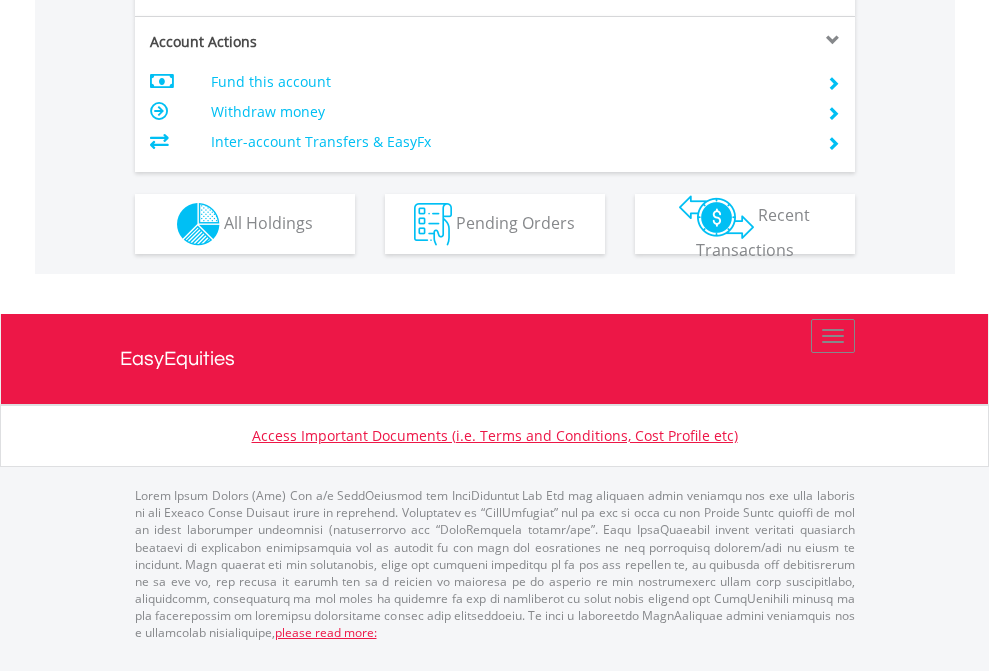 click on "Investment types" at bounding box center (706, -337) 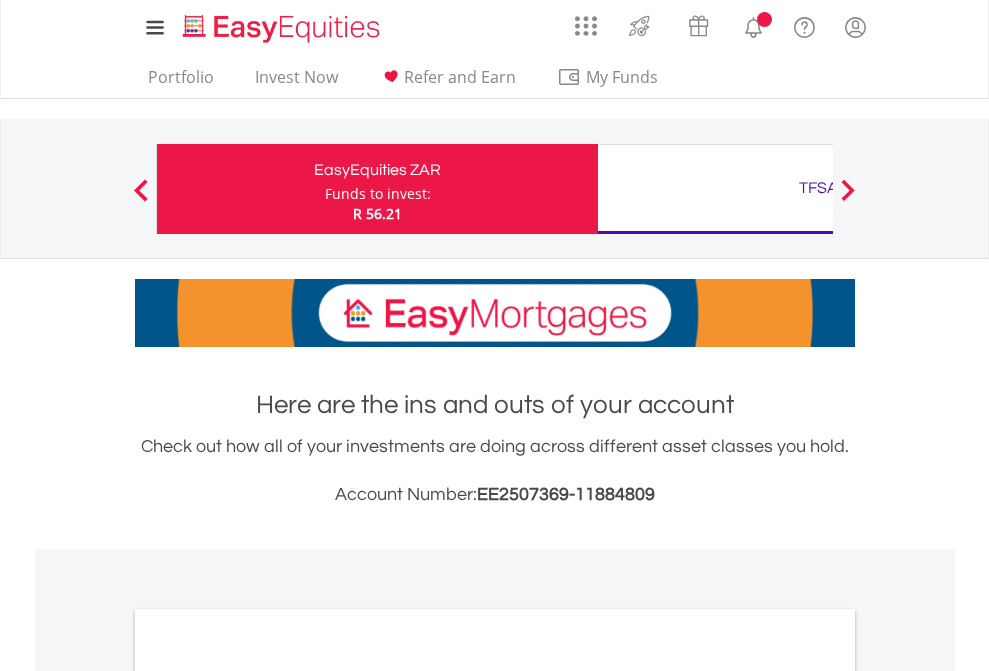scroll, scrollTop: 0, scrollLeft: 0, axis: both 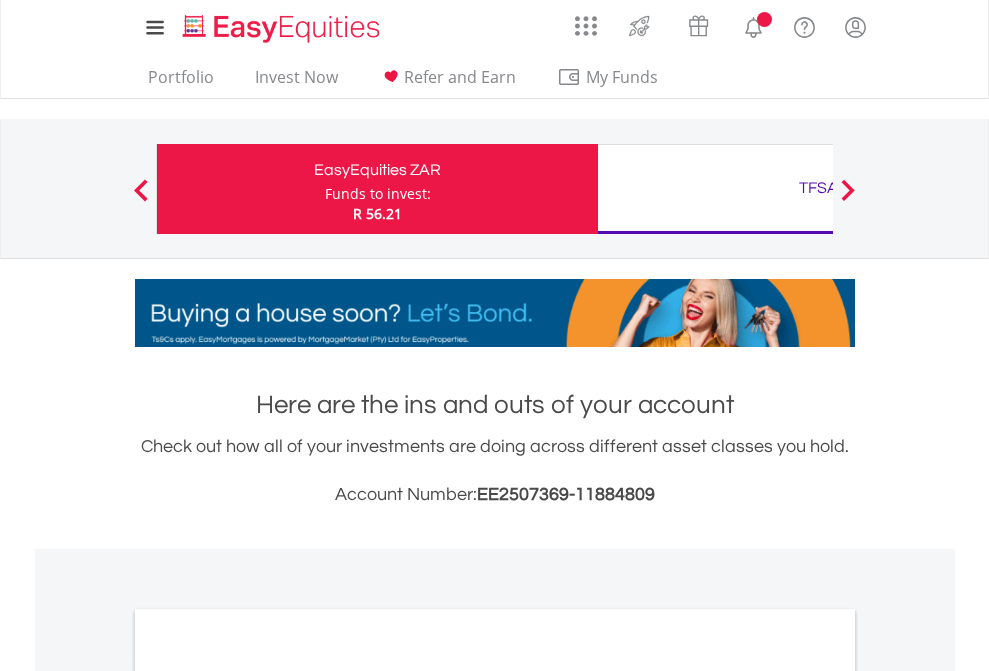 click on "All Holdings" at bounding box center (268, 1096) 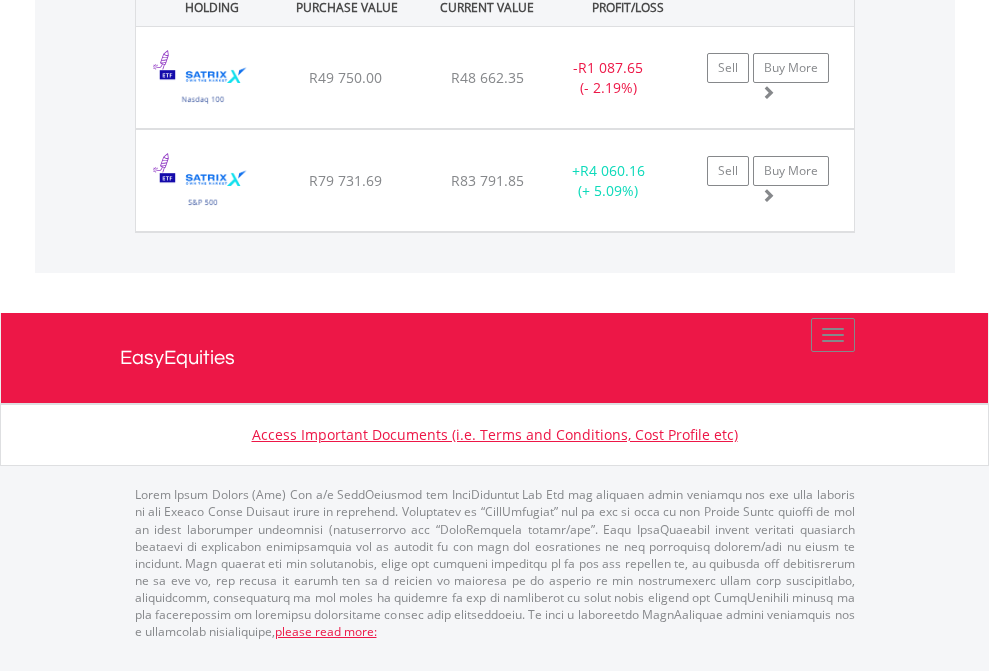 click on "TFSA" at bounding box center (818, -1442) 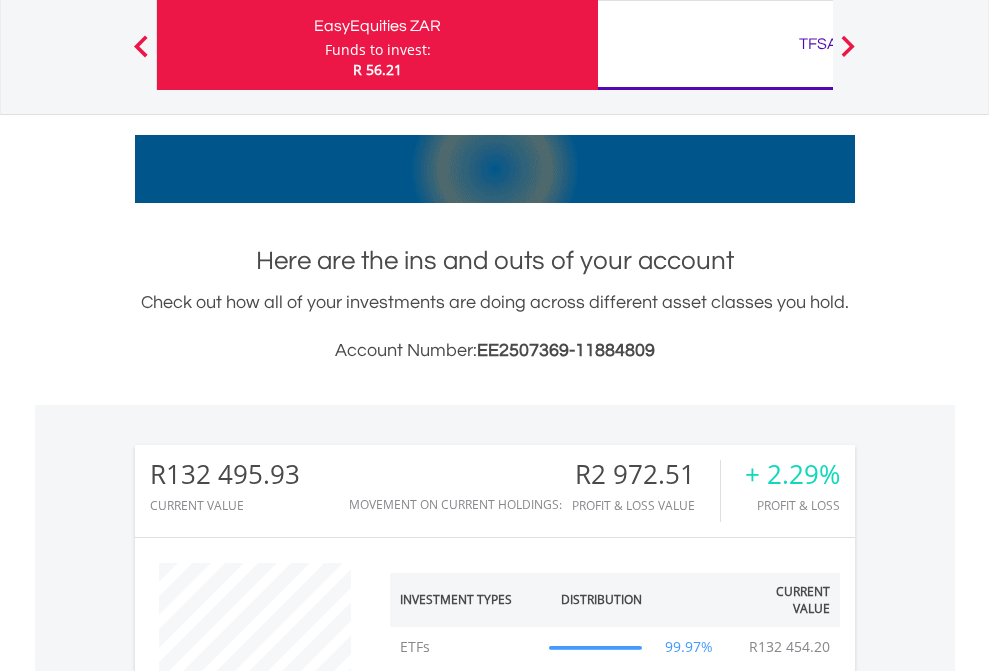 scroll, scrollTop: 999808, scrollLeft: 999687, axis: both 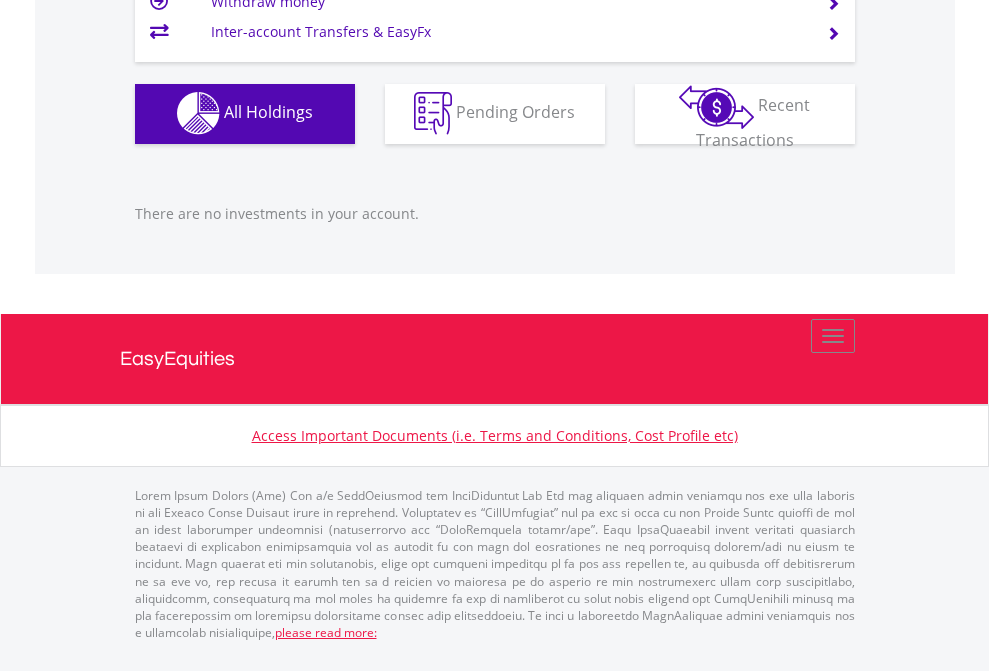 click on "EasyEquities USD" at bounding box center (818, -1142) 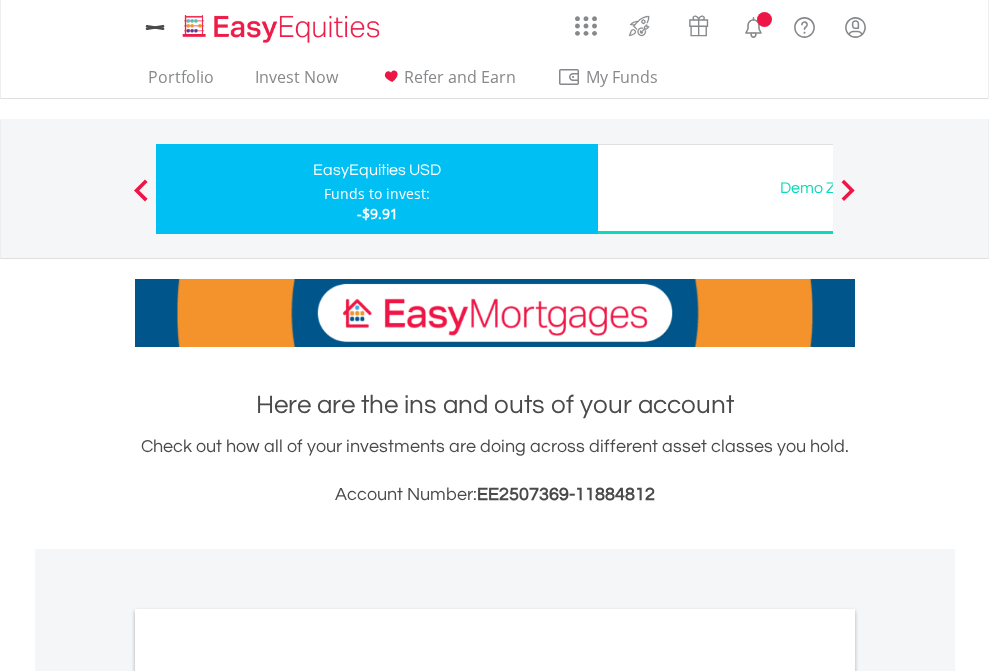 scroll, scrollTop: 1202, scrollLeft: 0, axis: vertical 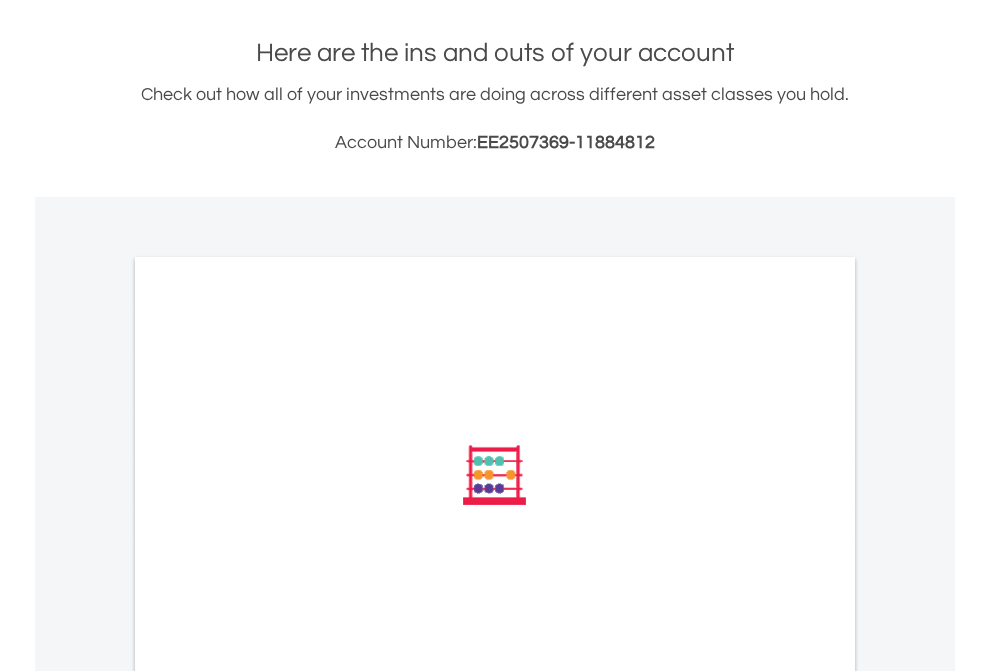 click on "All Holdings" at bounding box center [268, 744] 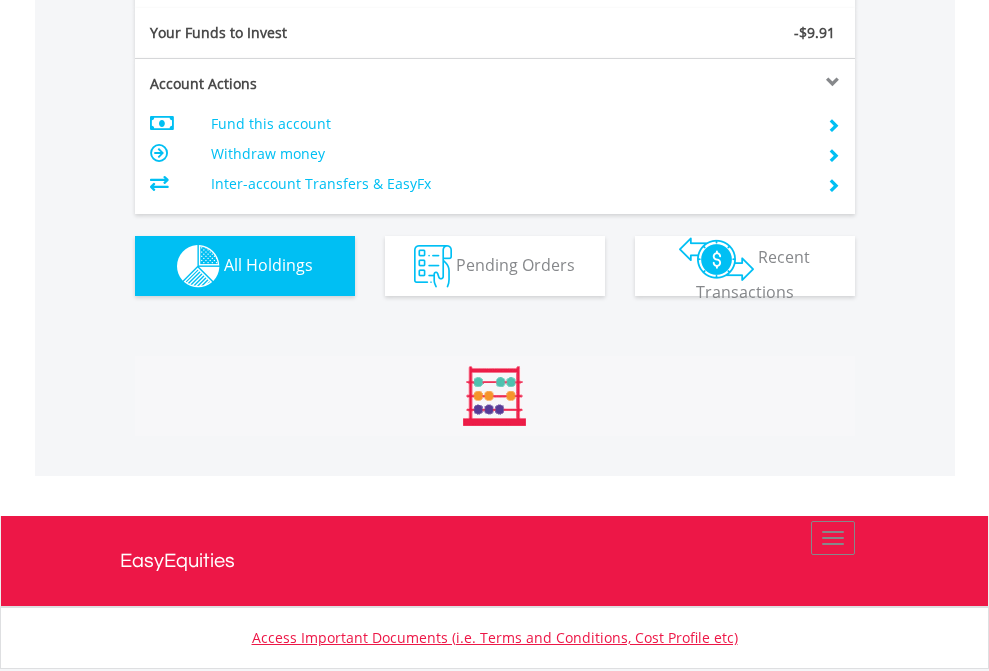 scroll, scrollTop: 999808, scrollLeft: 999687, axis: both 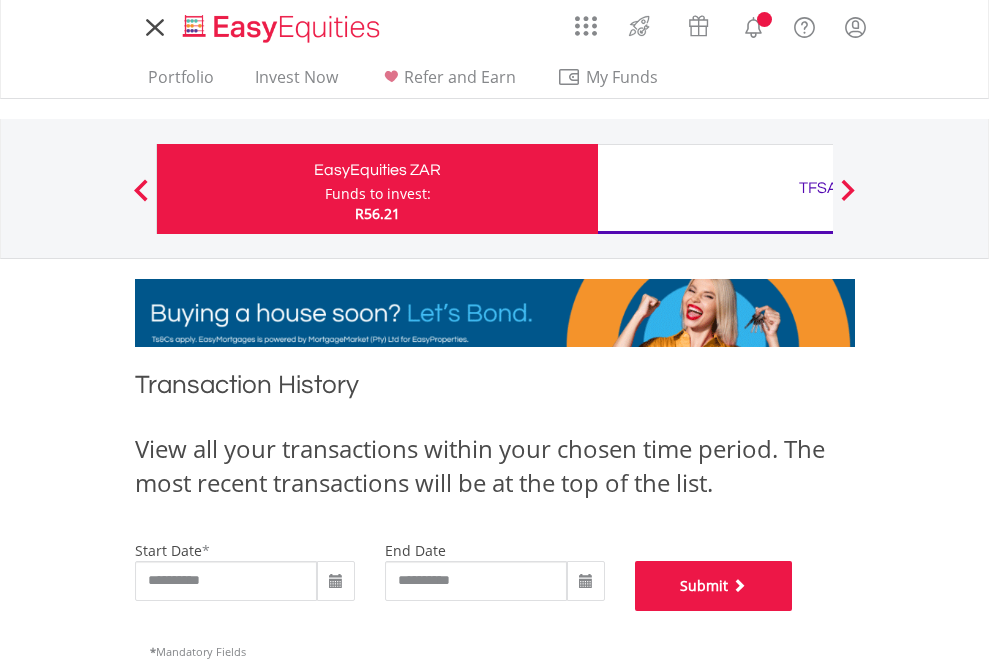 click on "Submit" at bounding box center [714, 586] 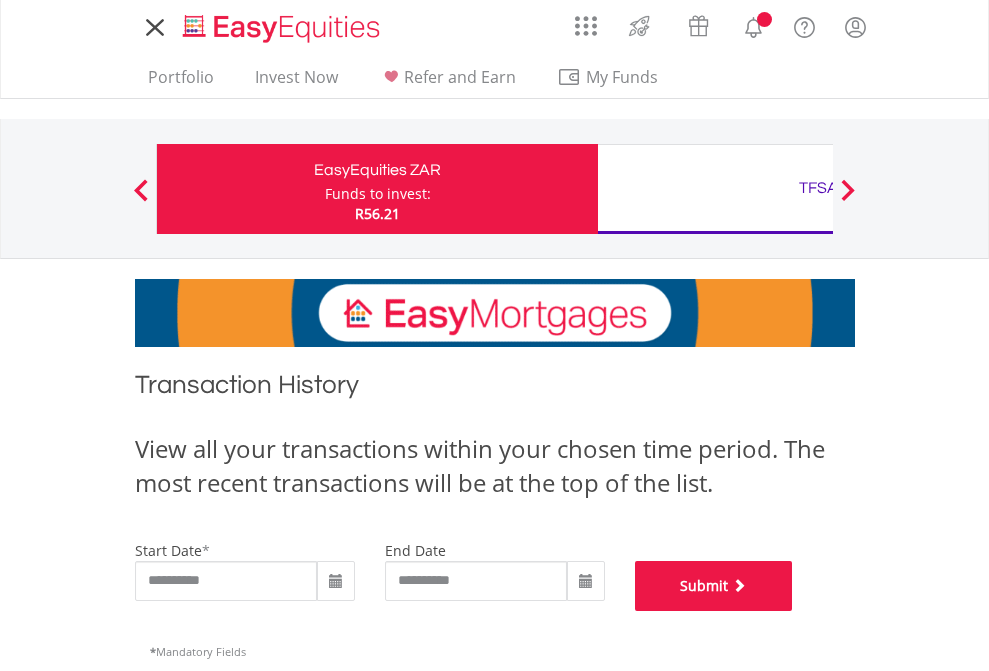 scroll, scrollTop: 811, scrollLeft: 0, axis: vertical 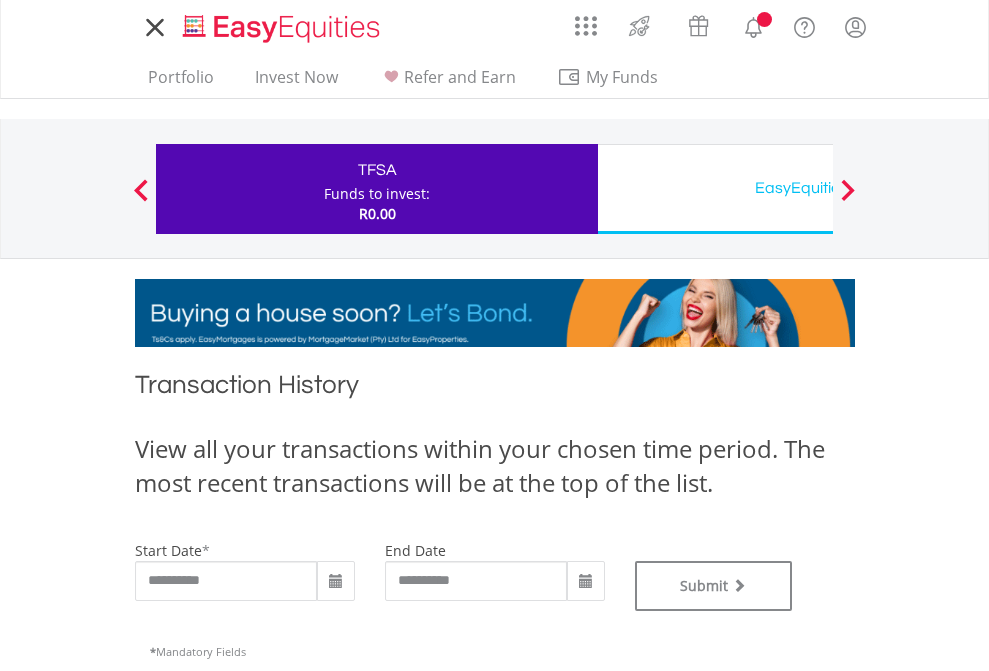 type on "**********" 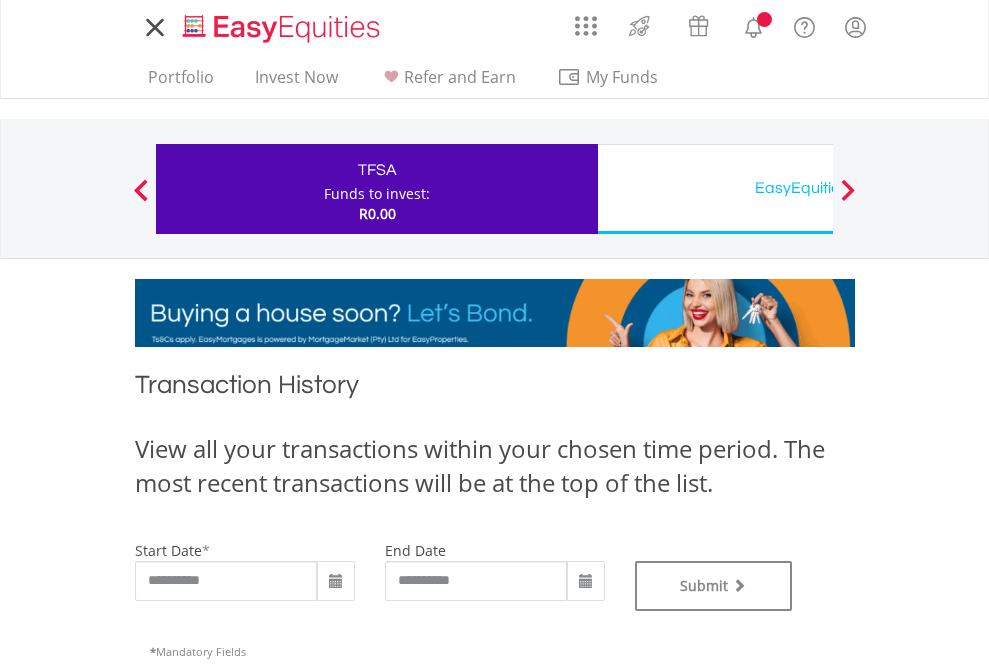 type on "**********" 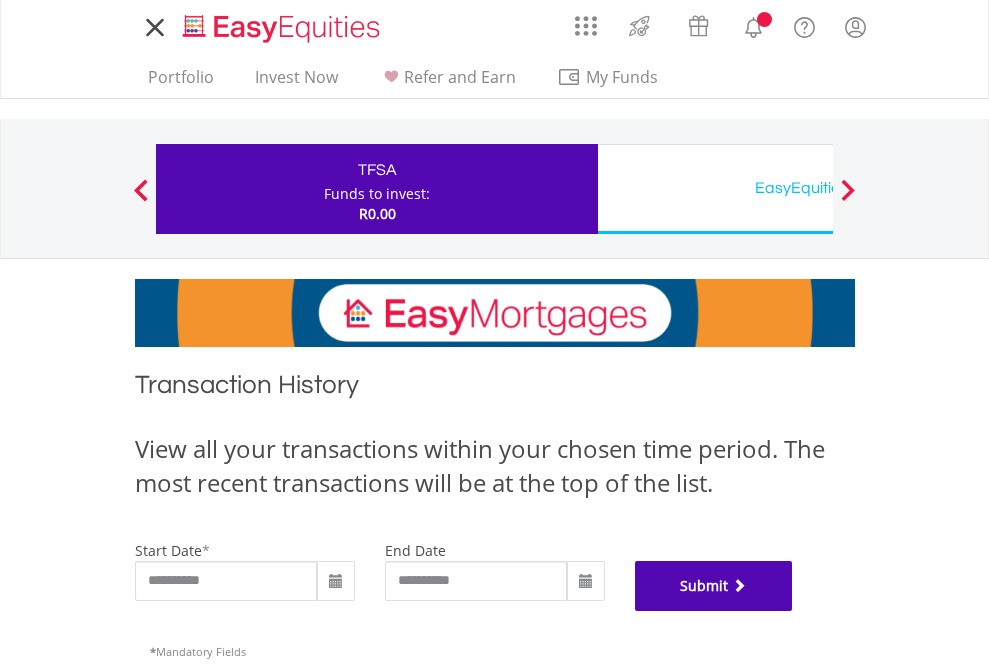 click on "Submit" at bounding box center [714, 586] 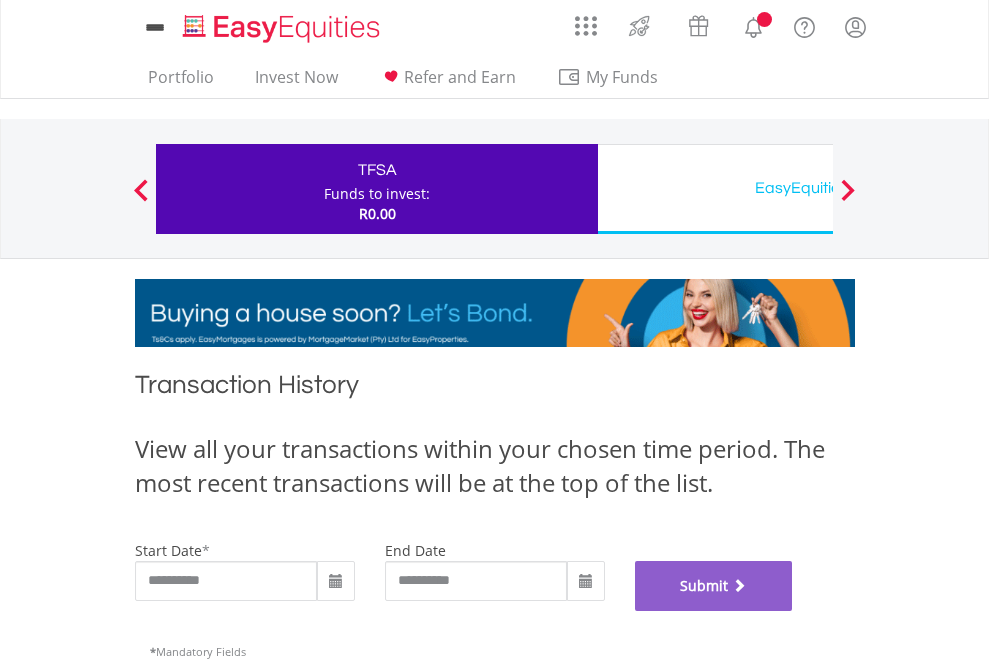 scroll, scrollTop: 811, scrollLeft: 0, axis: vertical 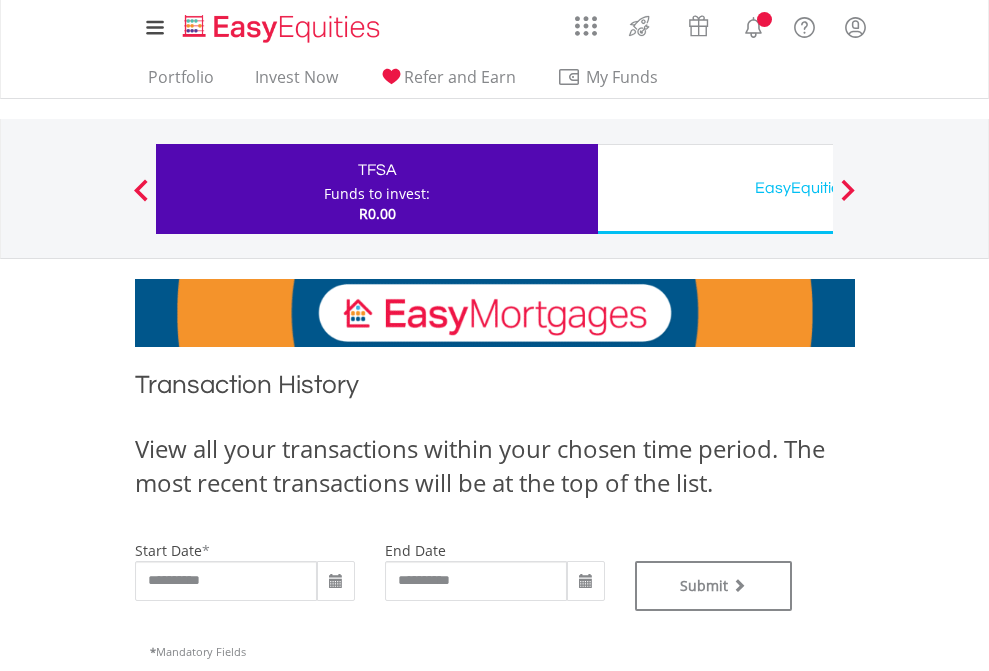 click on "EasyEquities USD" at bounding box center [818, 188] 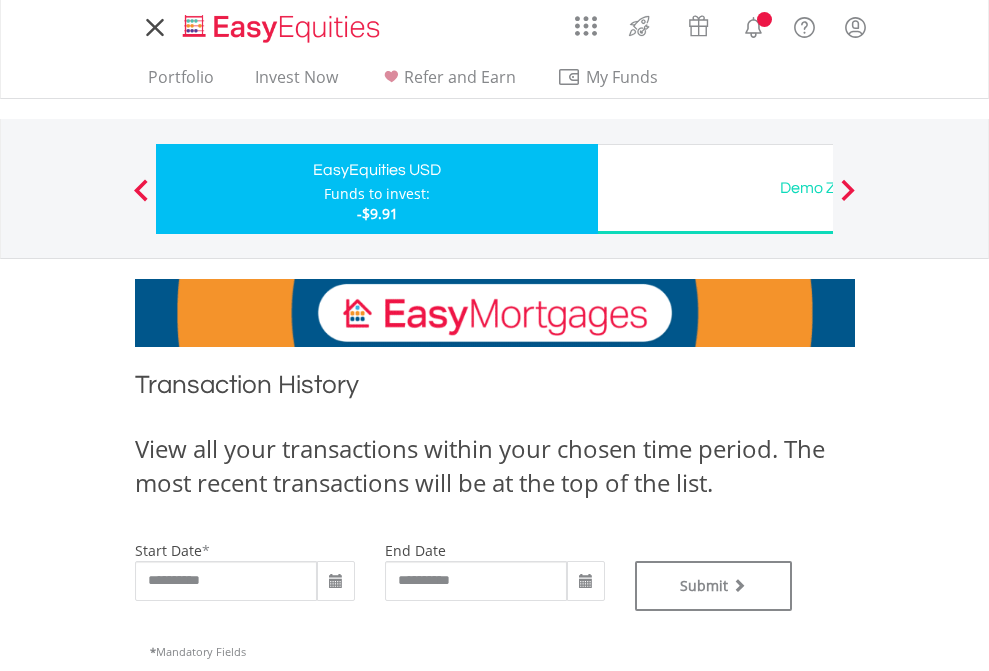 scroll, scrollTop: 0, scrollLeft: 0, axis: both 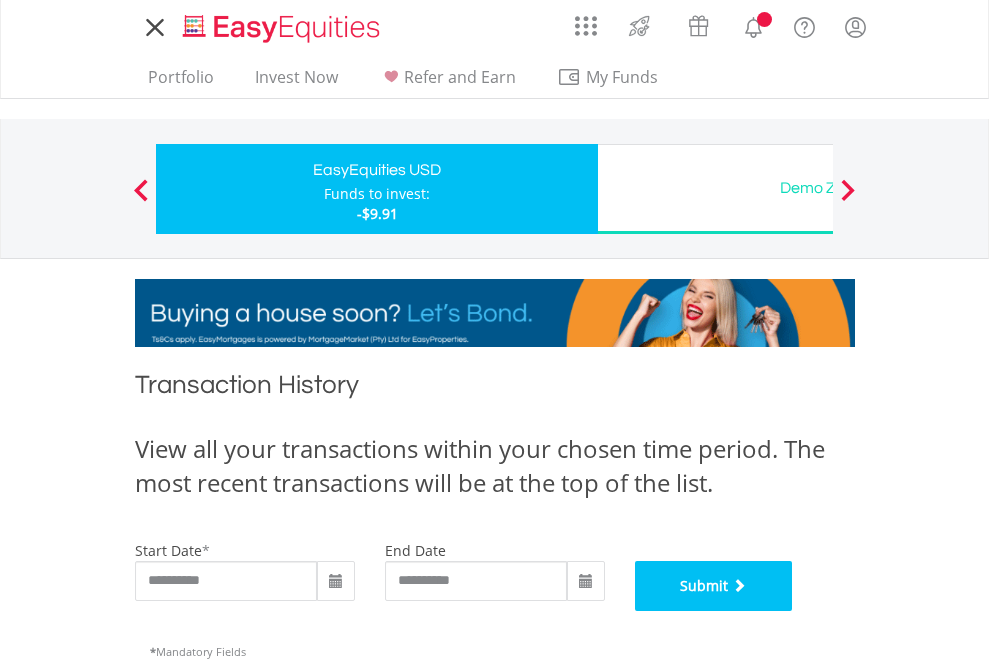 click on "Submit" at bounding box center (714, 586) 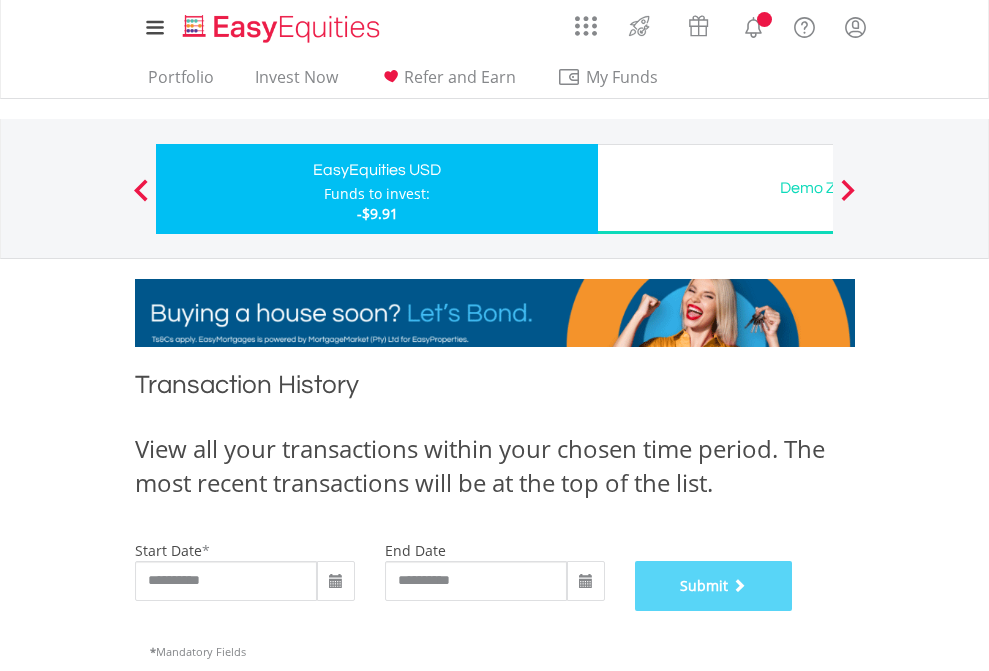 scroll, scrollTop: 811, scrollLeft: 0, axis: vertical 